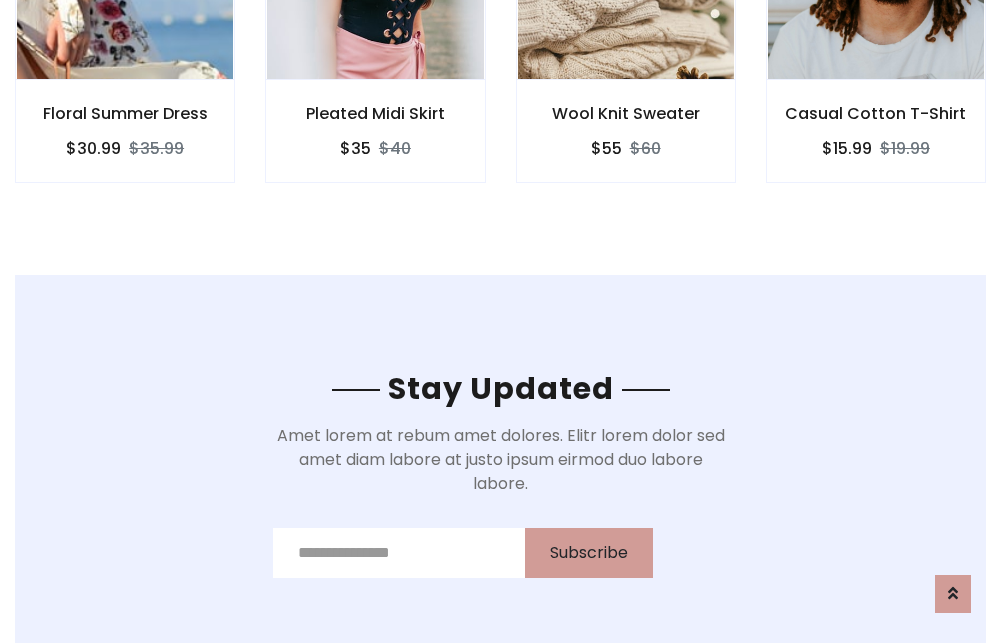 scroll, scrollTop: 3012, scrollLeft: 0, axis: vertical 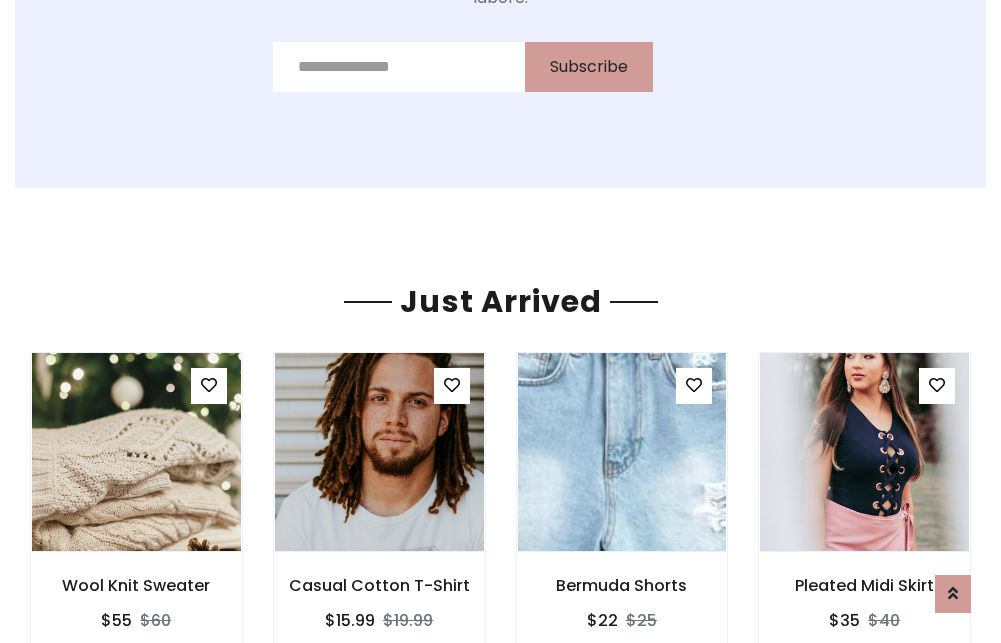 click on "Wool Knit Sweater
$55
$60" at bounding box center [626, -441] 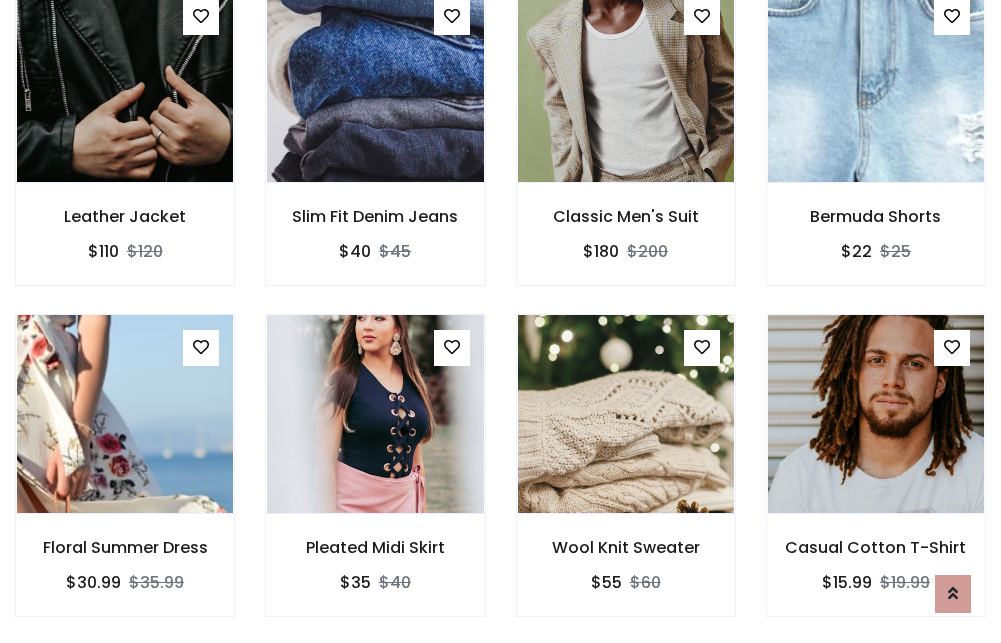 click on "Wool Knit Sweater
$55
$60" at bounding box center (626, 479) 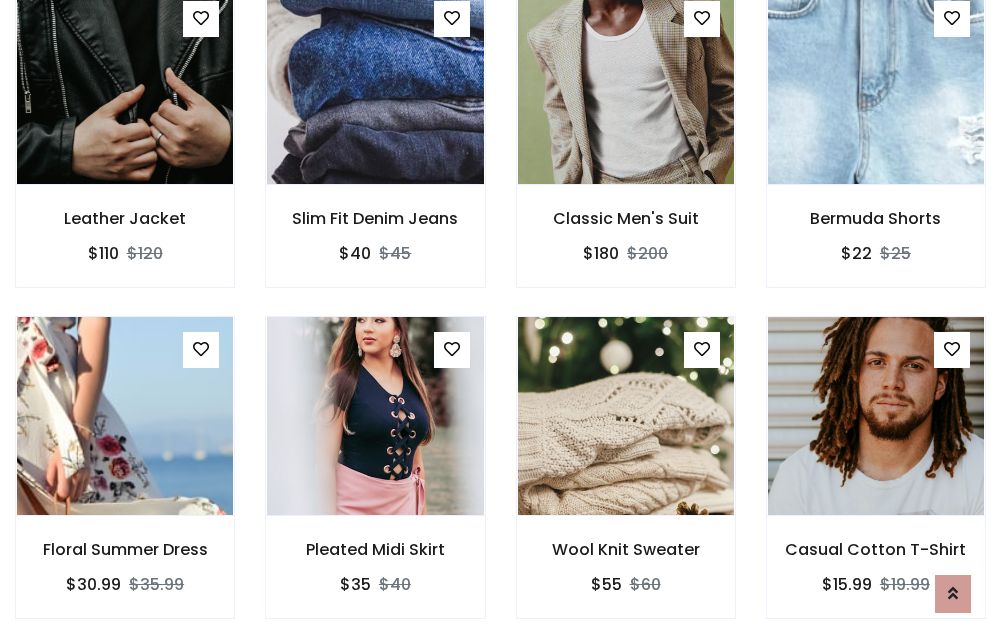 click on "Wool Knit Sweater
$55
$60" at bounding box center (626, 481) 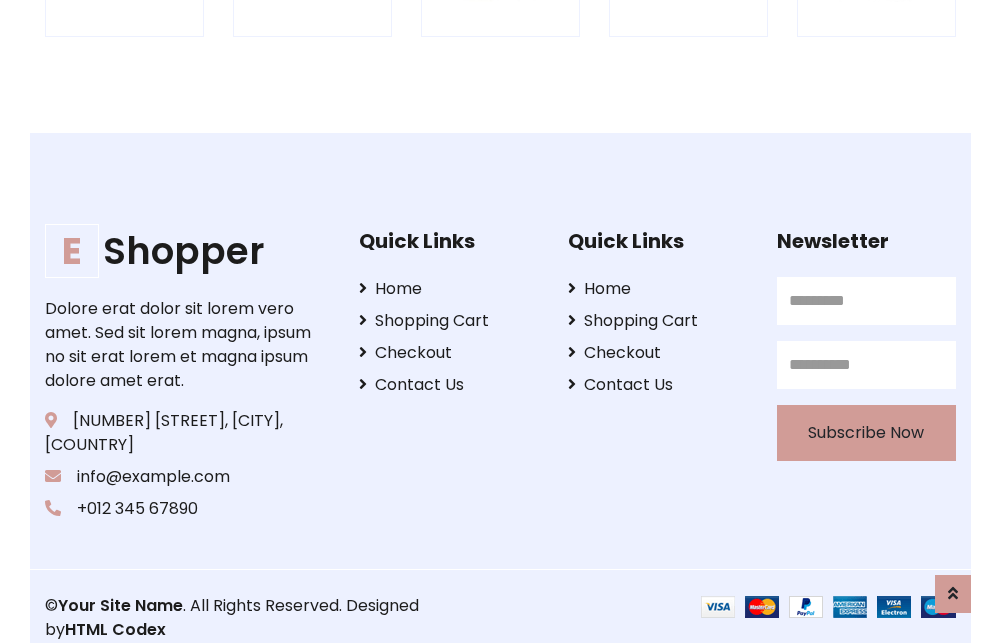 scroll, scrollTop: 3807, scrollLeft: 0, axis: vertical 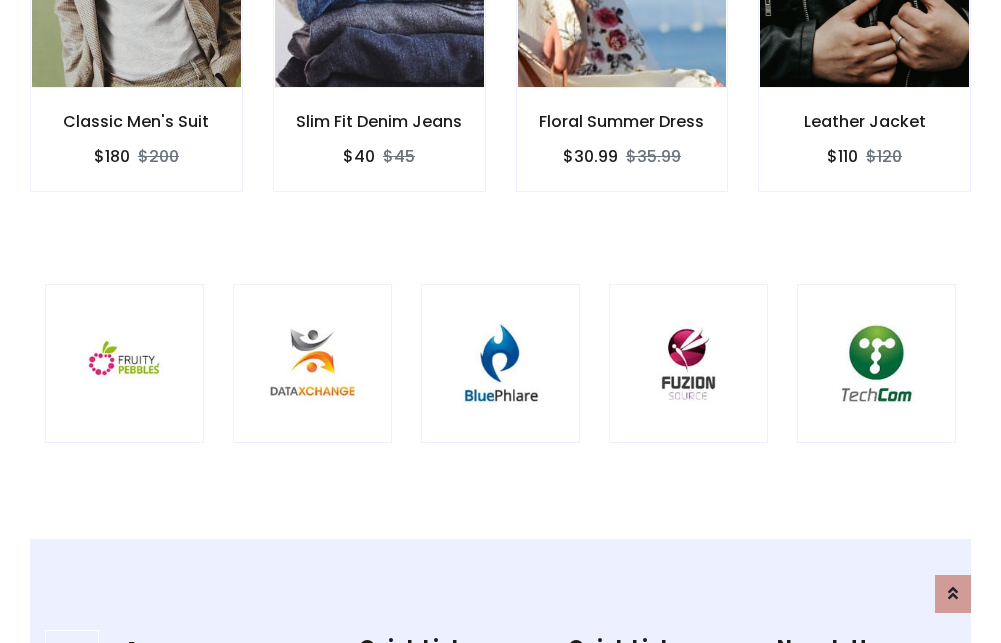 click at bounding box center [500, 363] 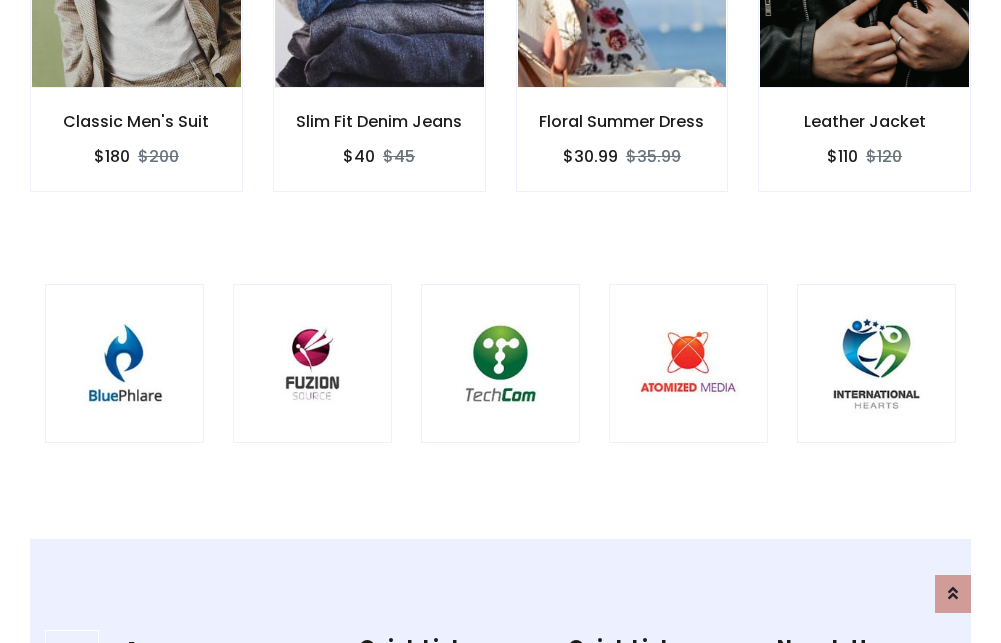 click at bounding box center (500, 363) 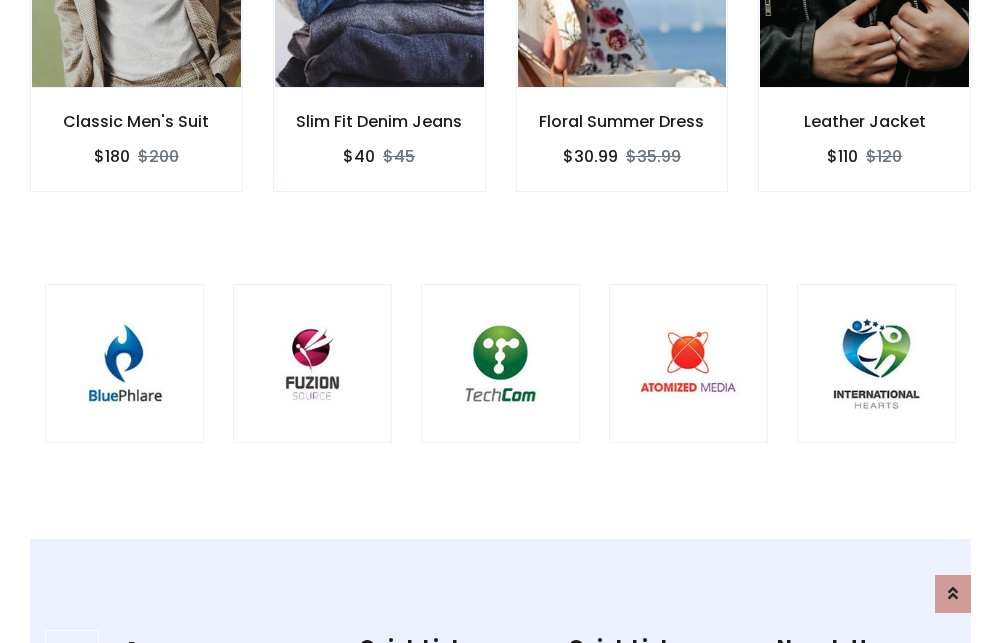 scroll, scrollTop: 0, scrollLeft: 0, axis: both 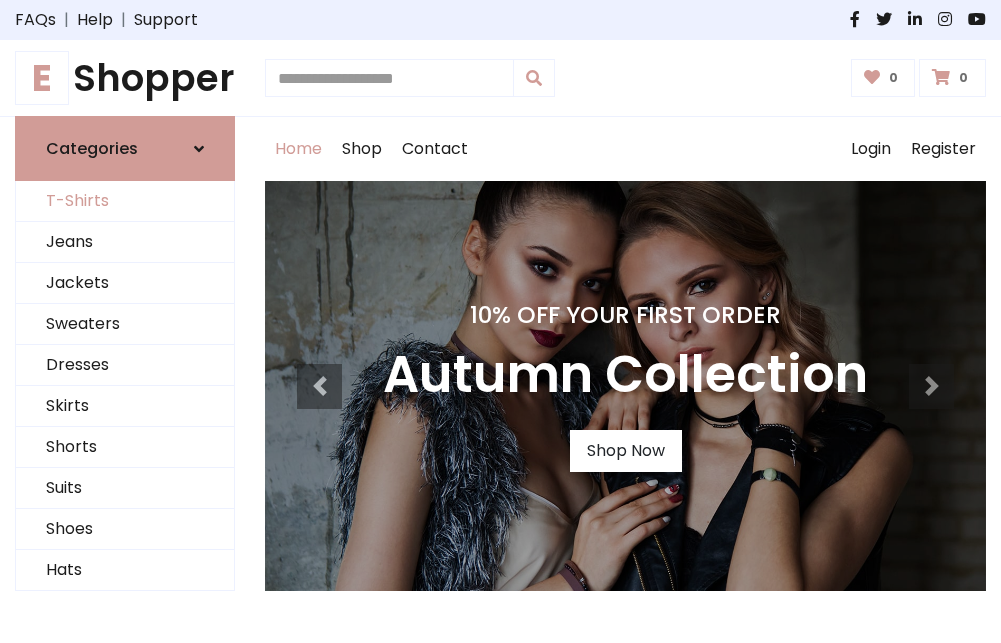 click on "T-Shirts" at bounding box center (125, 201) 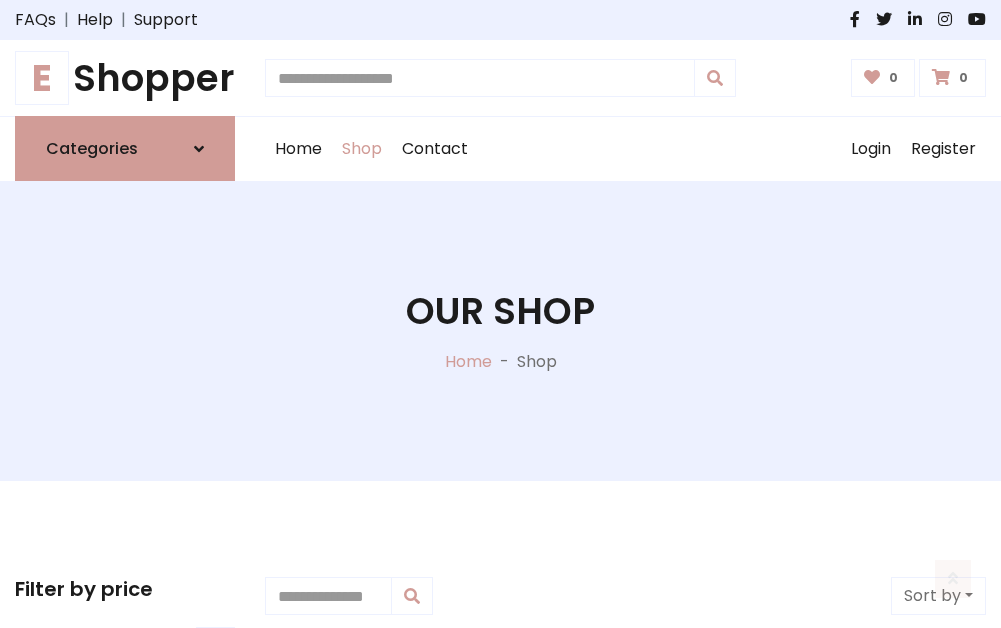 scroll, scrollTop: 802, scrollLeft: 0, axis: vertical 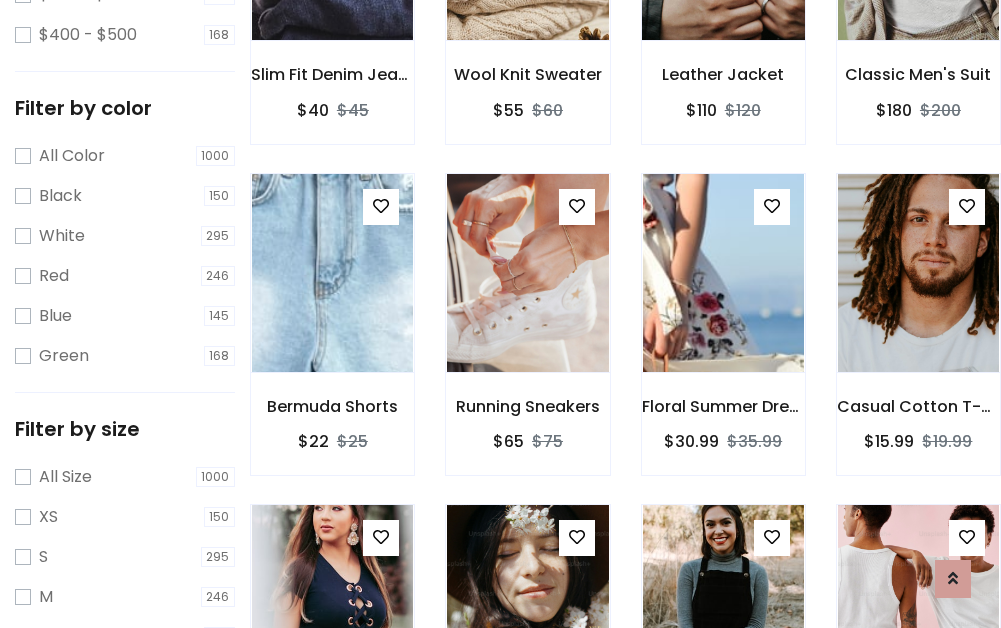 click at bounding box center (723, -59) 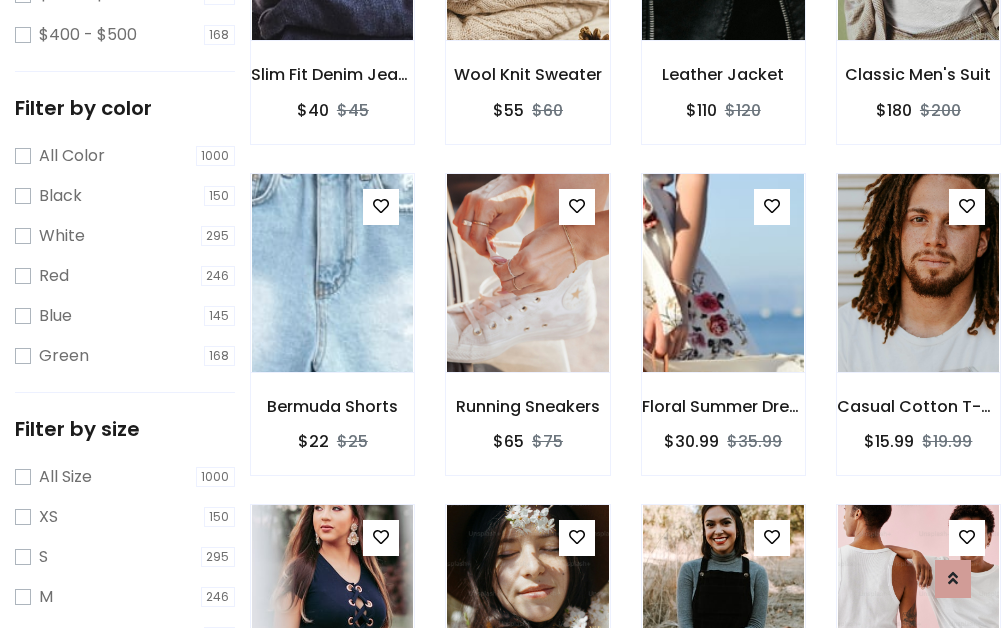 scroll, scrollTop: 701, scrollLeft: 0, axis: vertical 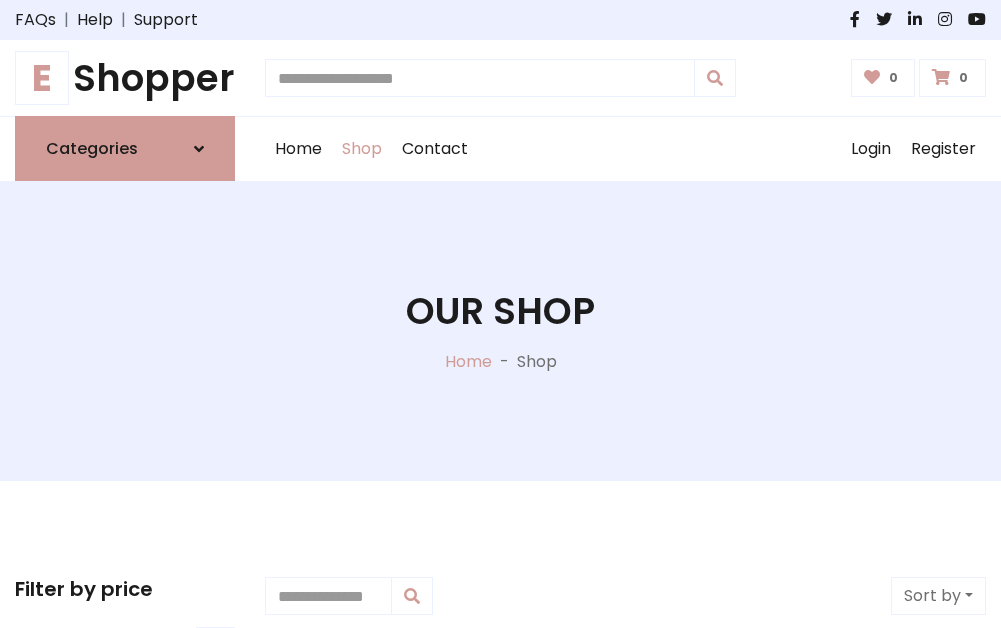 click on "E Shopper" at bounding box center (125, 78) 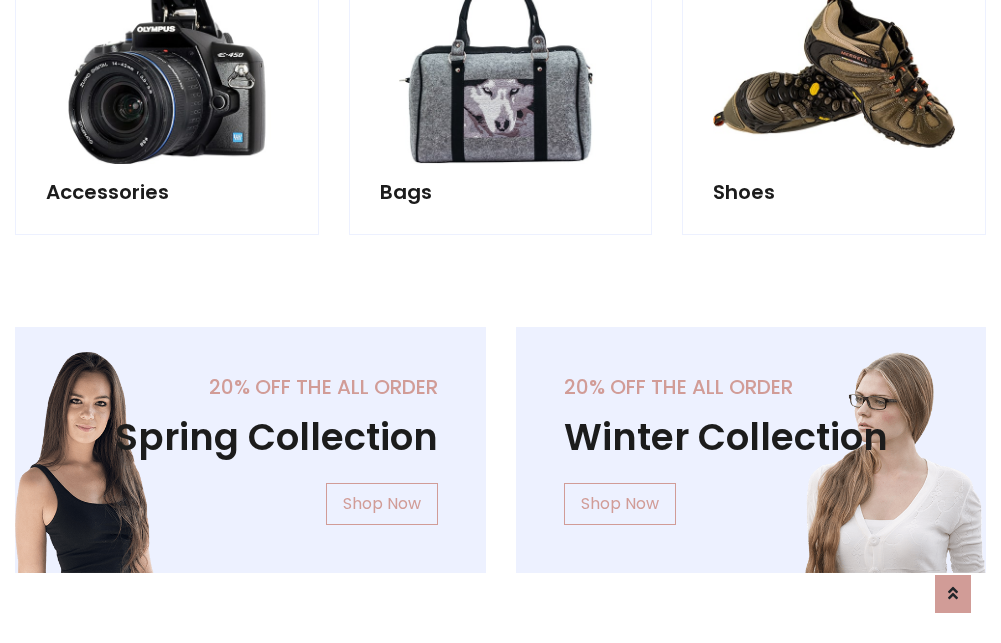 scroll, scrollTop: 1943, scrollLeft: 0, axis: vertical 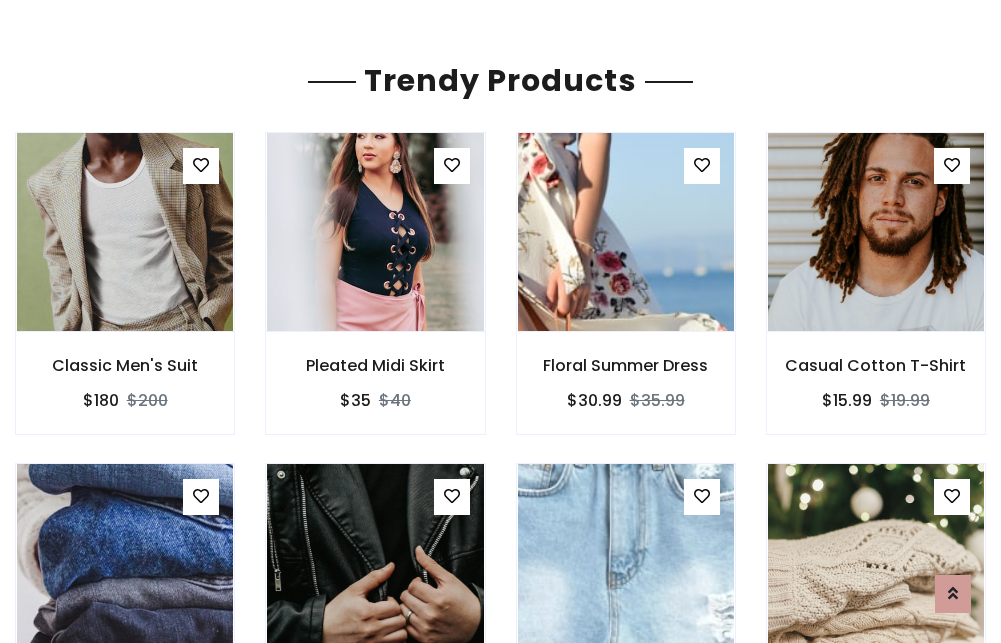 click on "Shop" at bounding box center (362, -1794) 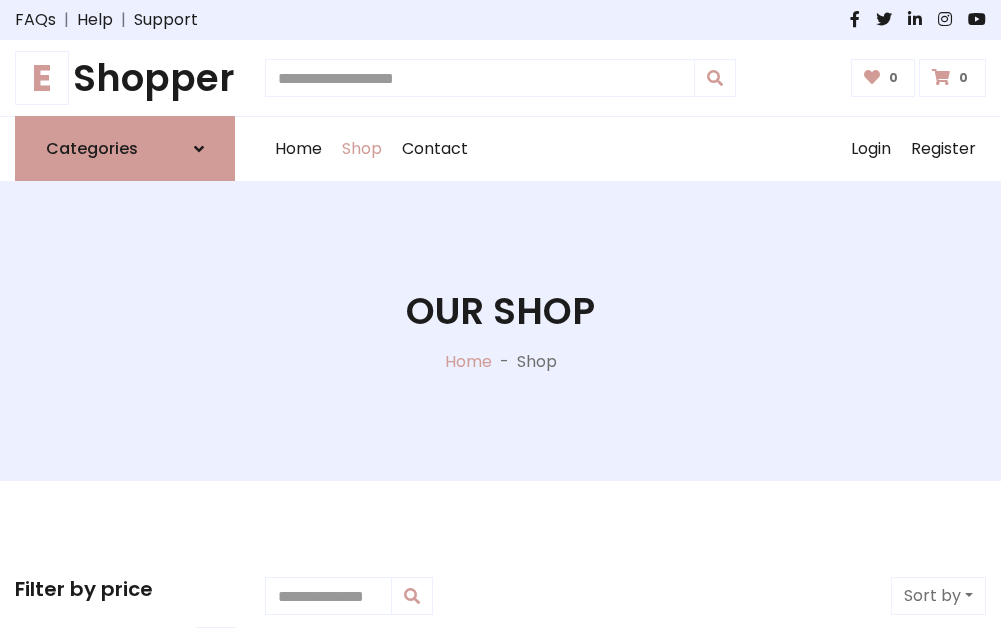 scroll, scrollTop: 0, scrollLeft: 0, axis: both 